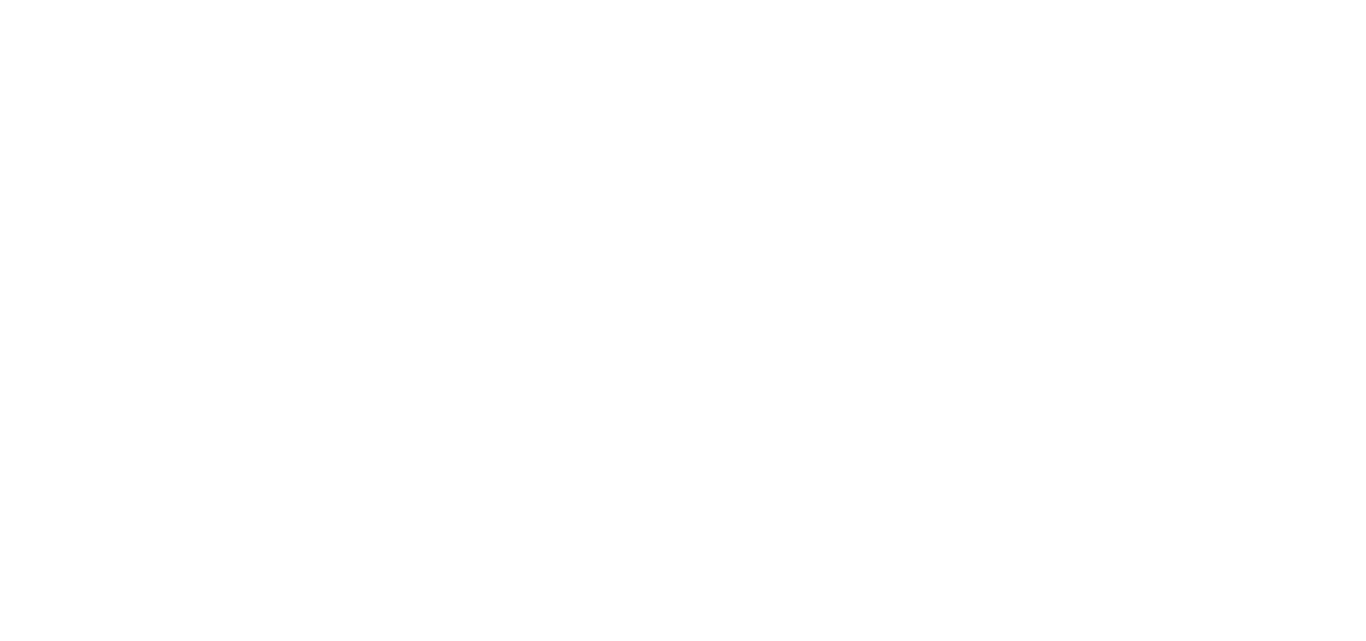 scroll, scrollTop: 0, scrollLeft: 0, axis: both 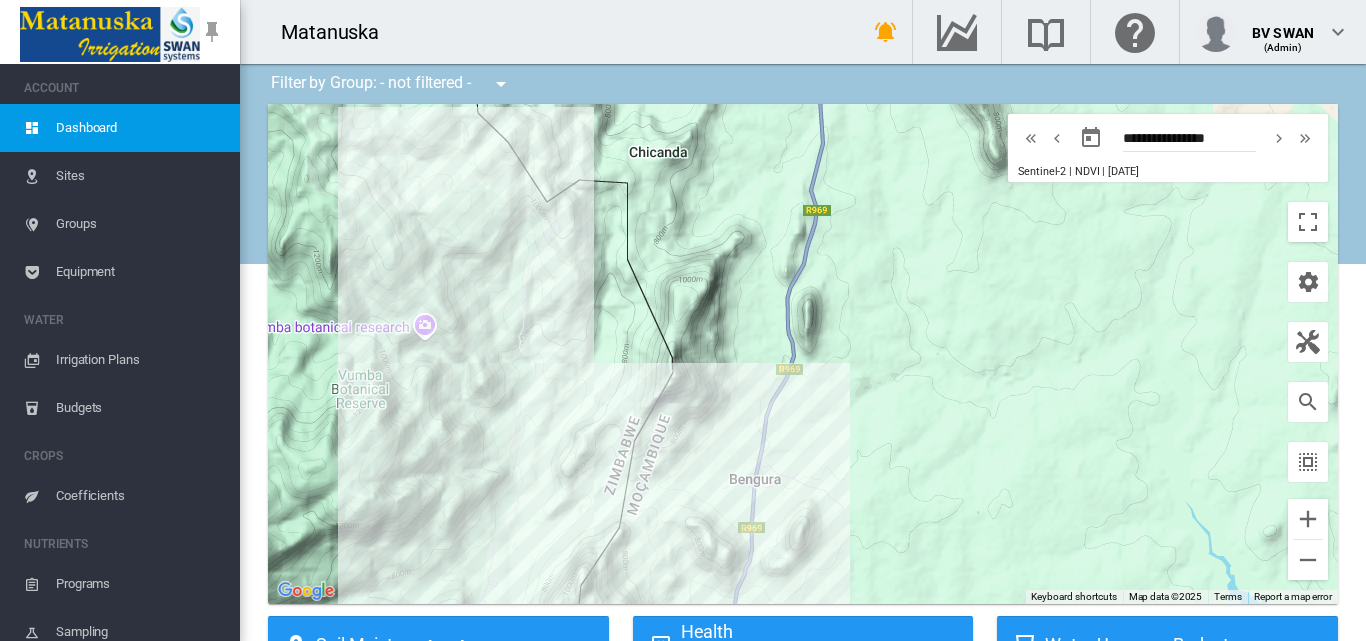 click on "Sites" at bounding box center (140, 176) 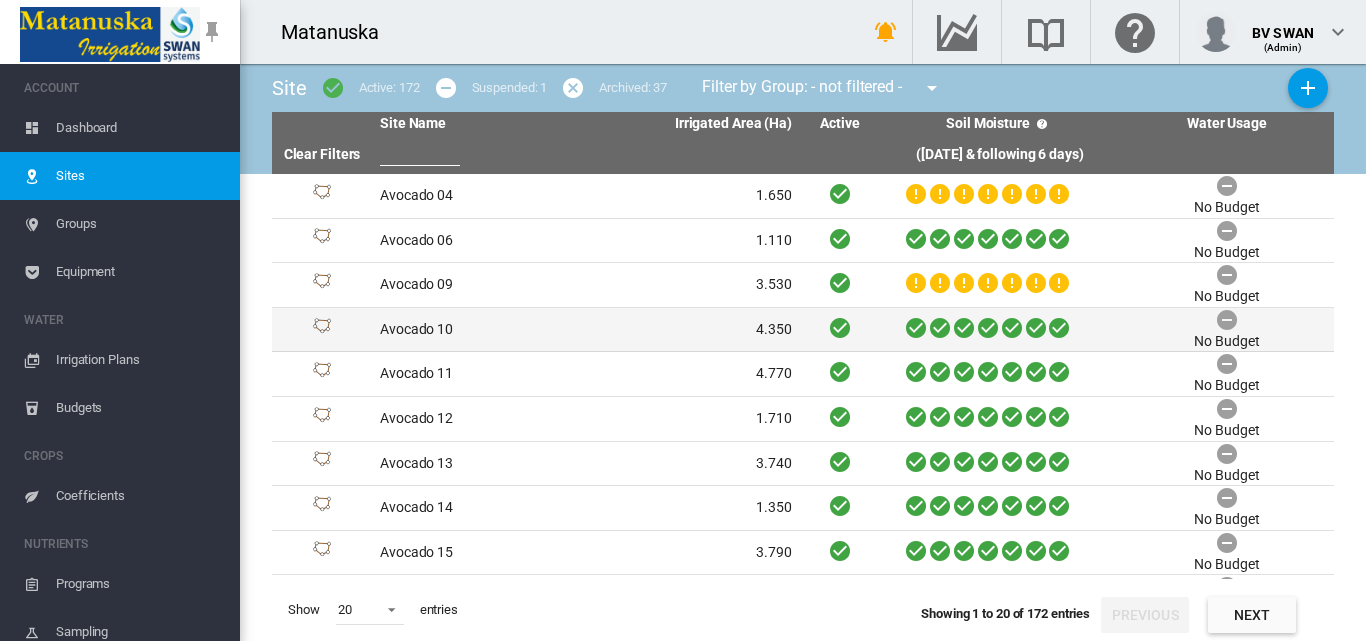 click on "4.350" at bounding box center (693, 330) 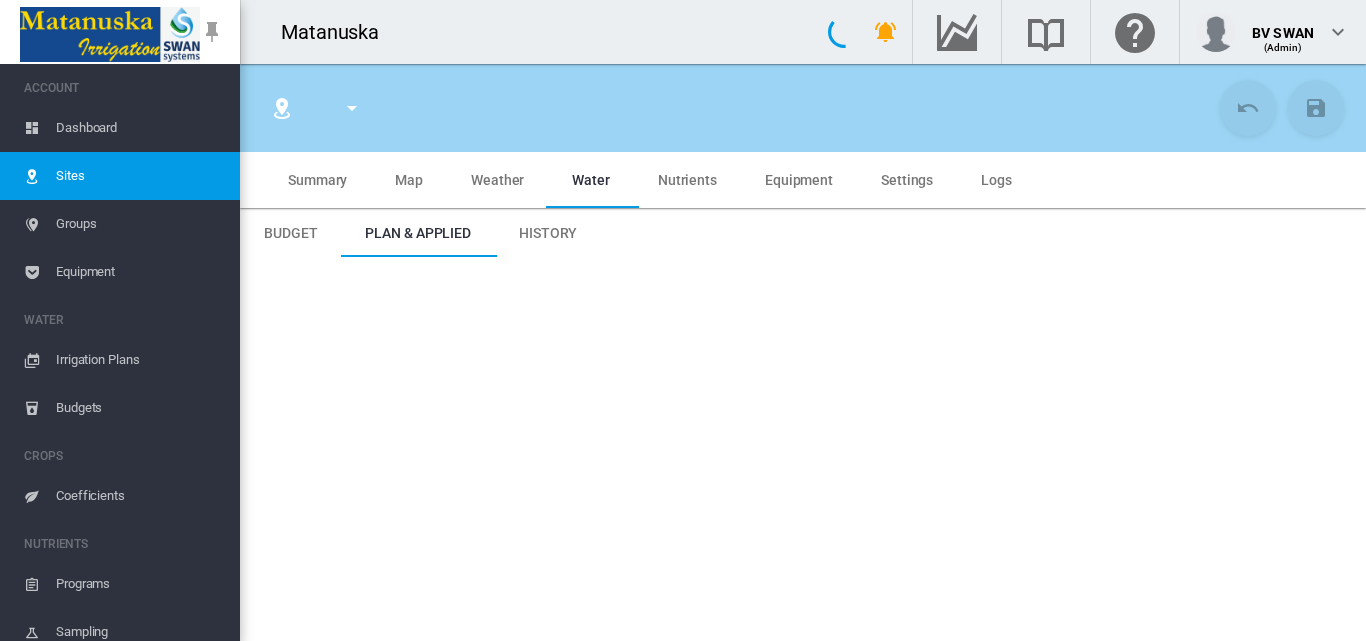 type on "**********" 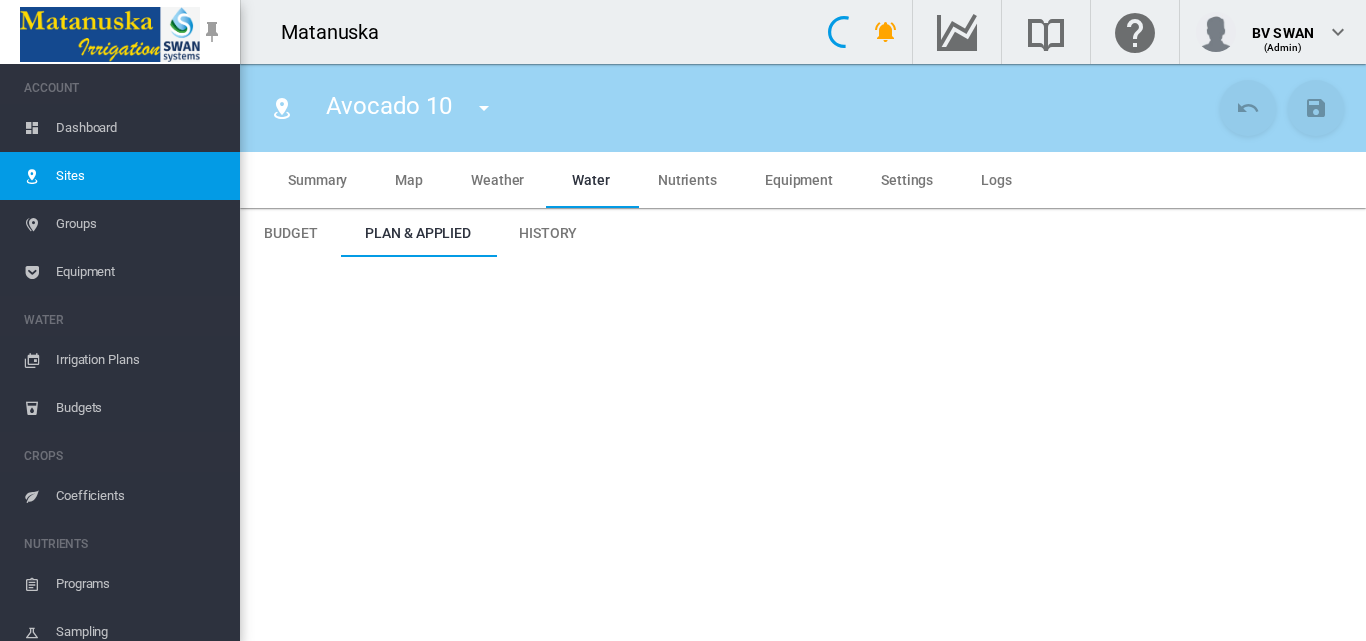 type on "*****" 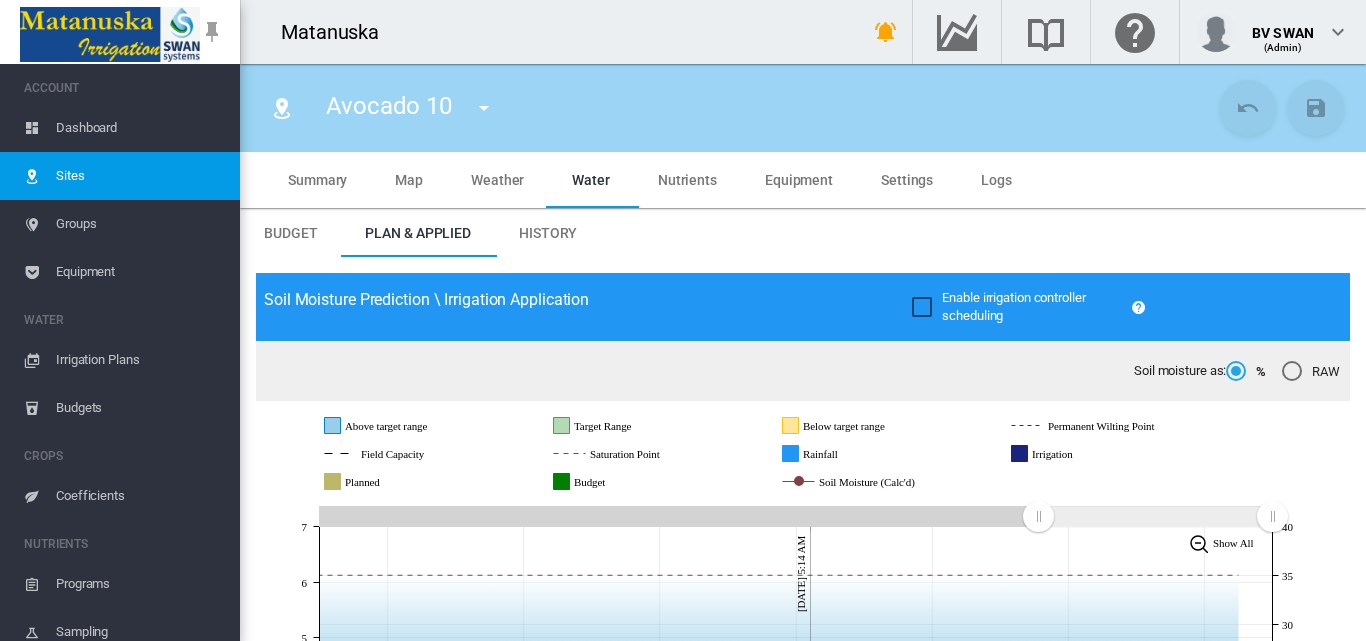 scroll, scrollTop: 500, scrollLeft: 0, axis: vertical 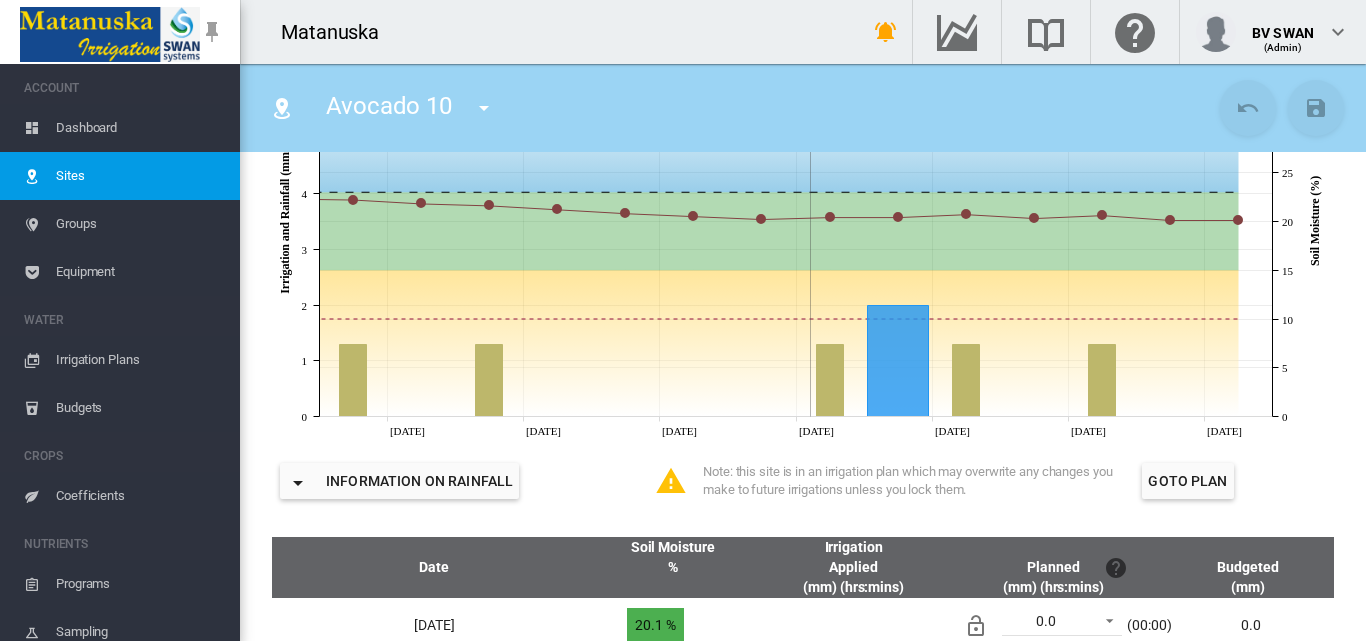 click at bounding box center [484, 108] 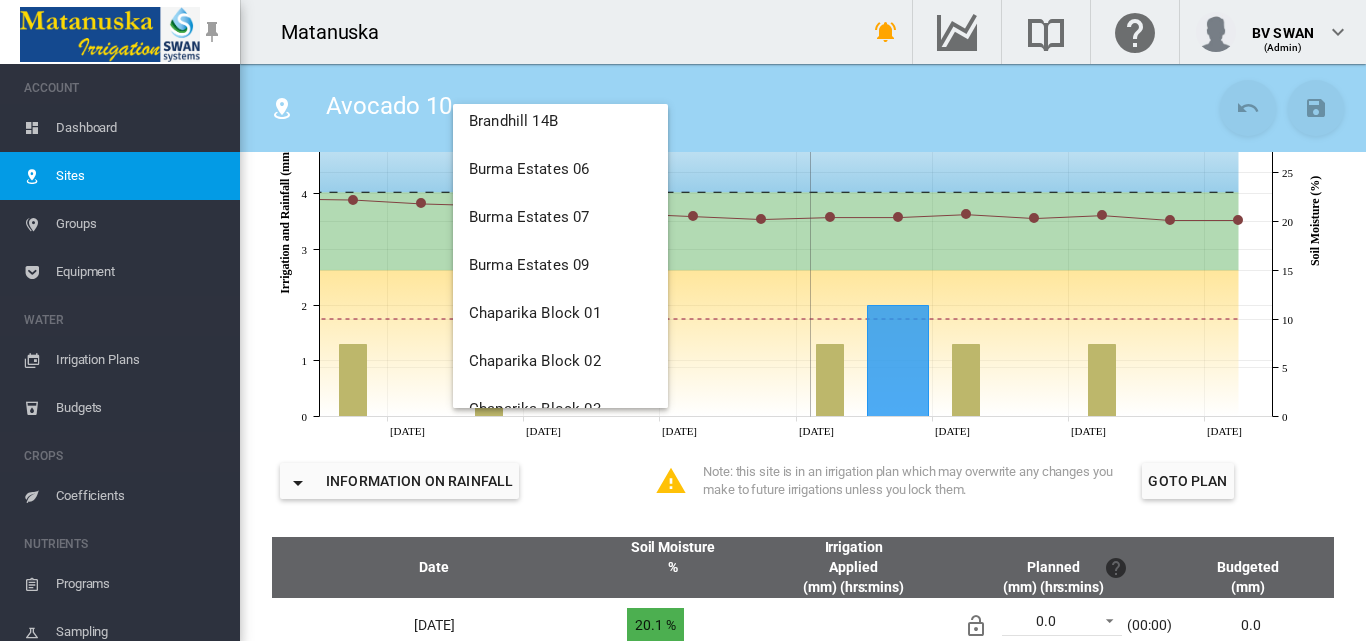 scroll, scrollTop: 1500, scrollLeft: 0, axis: vertical 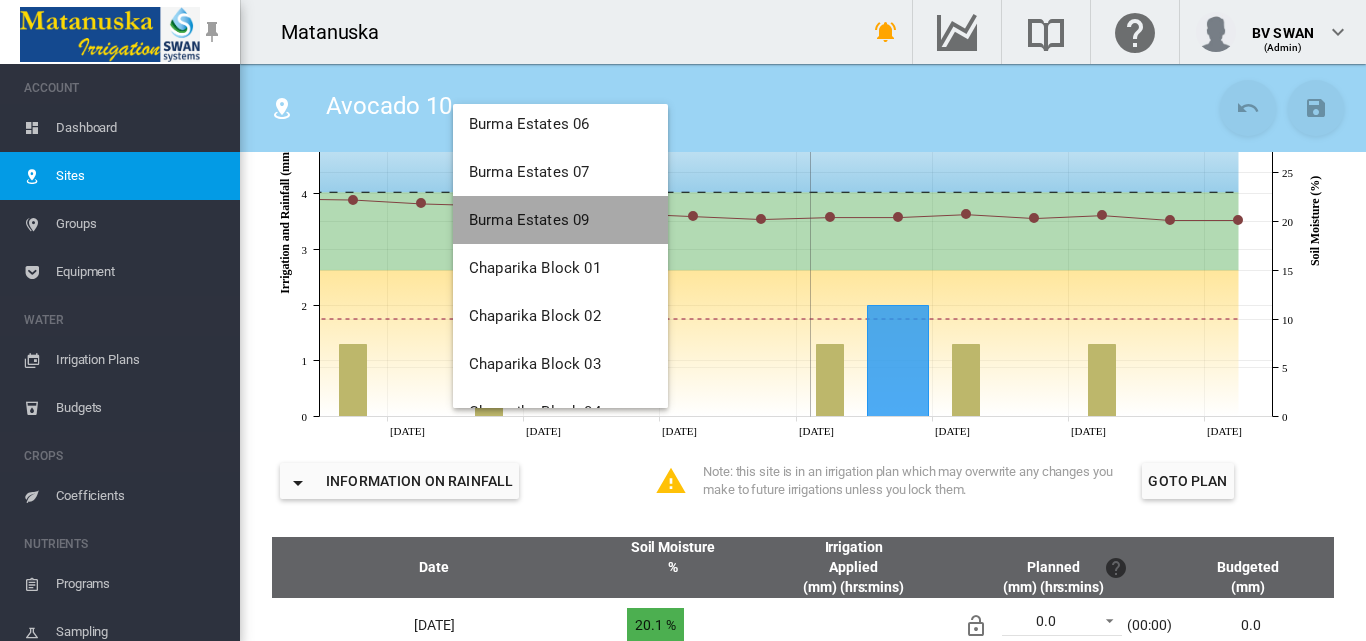 click on "Burma Estates 09" at bounding box center [560, 220] 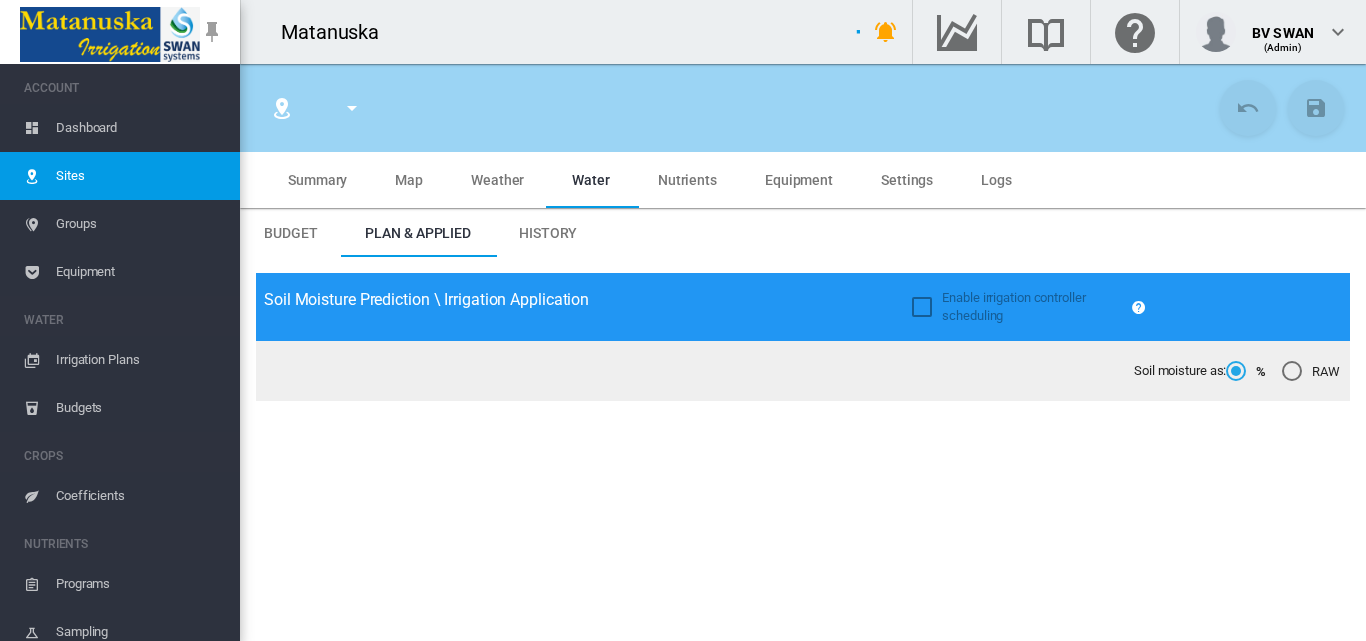 type on "**********" 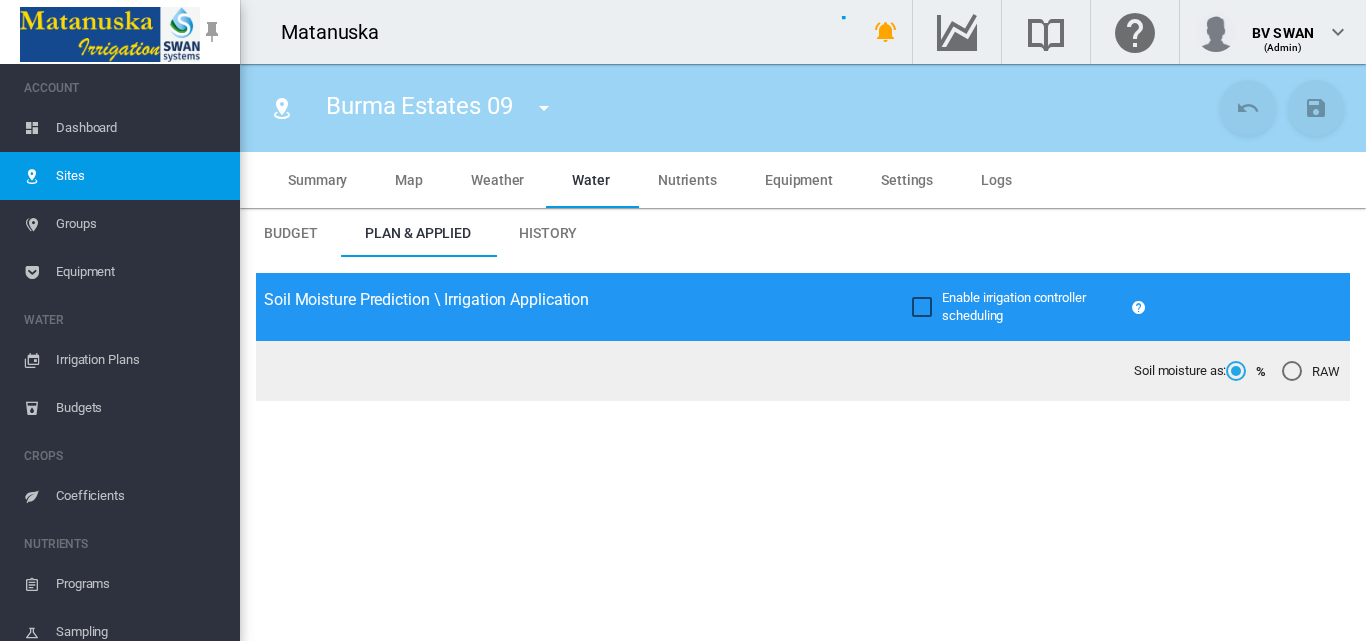 type on "*****" 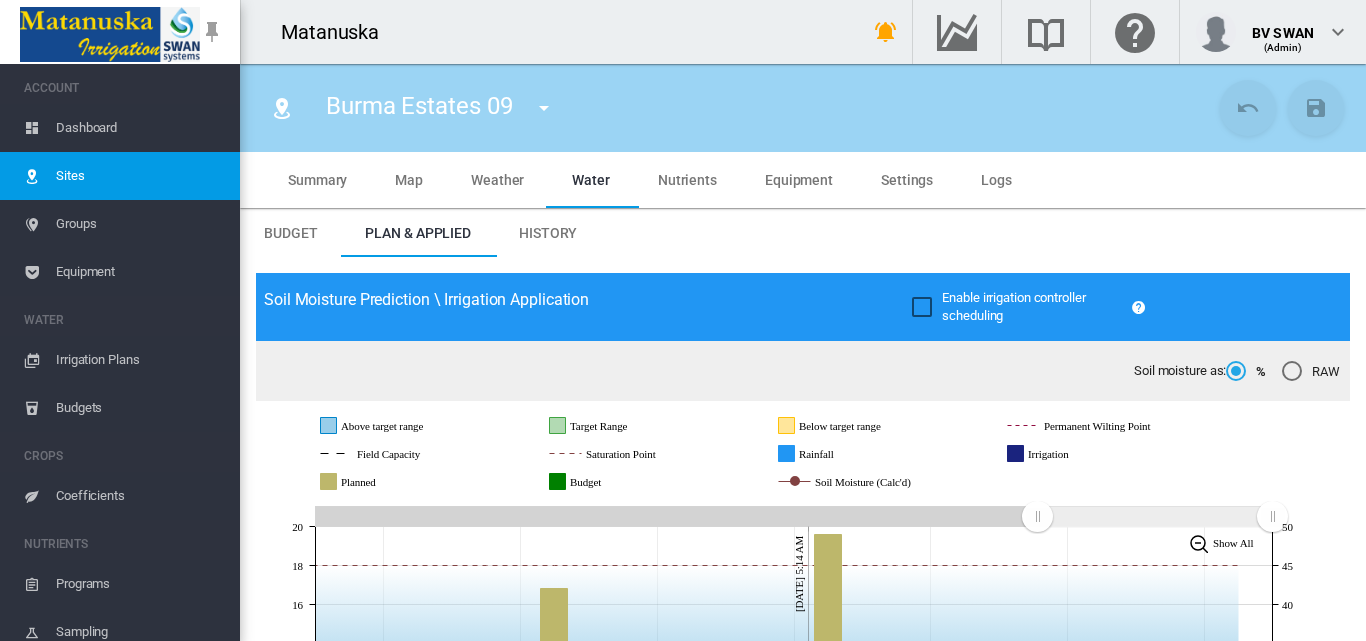 scroll, scrollTop: 400, scrollLeft: 0, axis: vertical 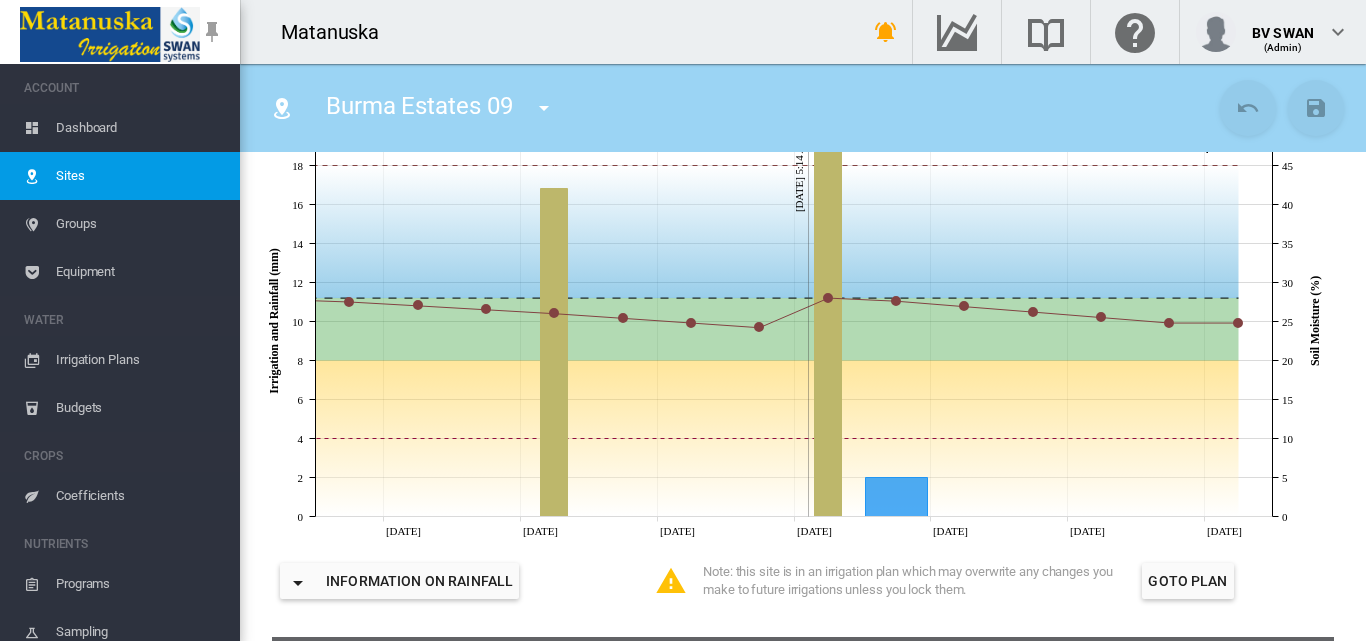click at bounding box center [544, 108] 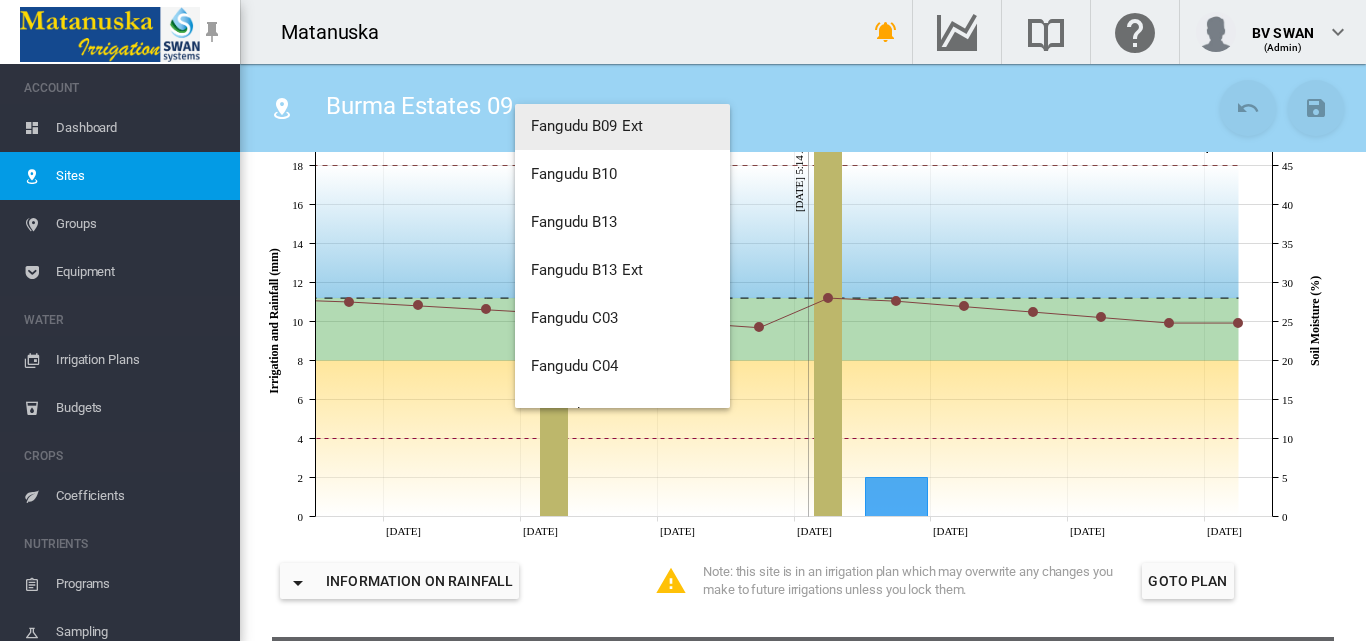 scroll, scrollTop: 2400, scrollLeft: 0, axis: vertical 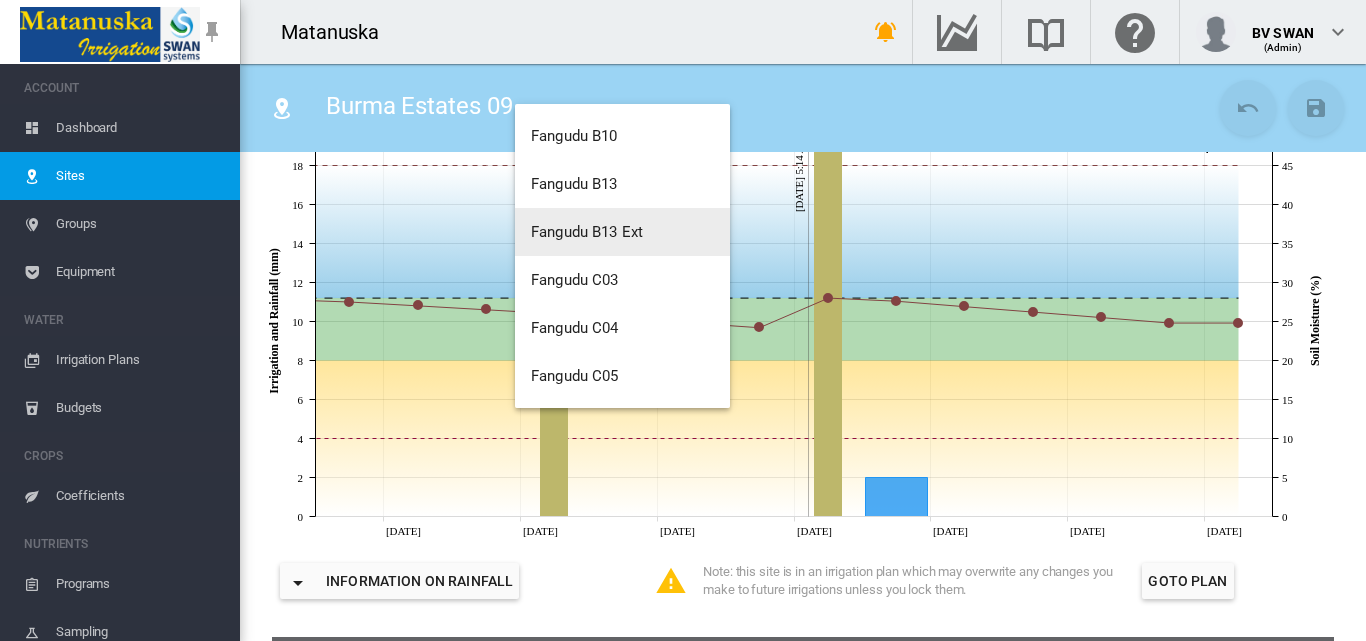 click on "Fangudu B13 Ext" at bounding box center (622, 232) 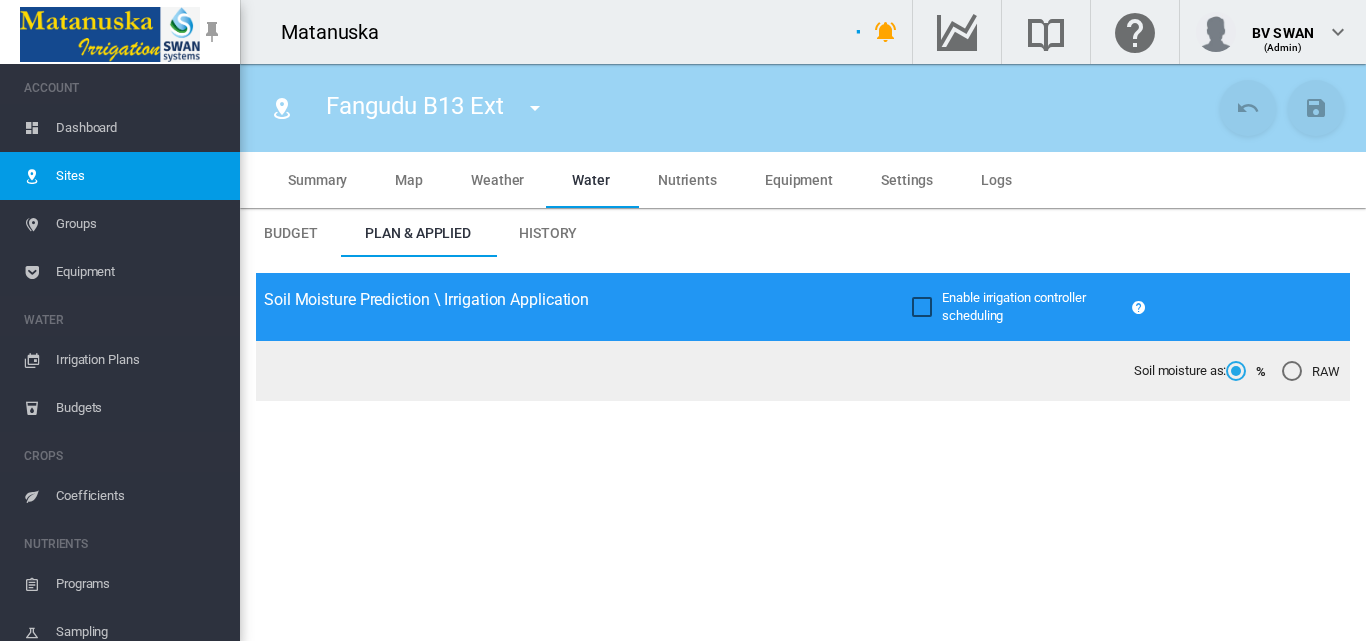 type on "**********" 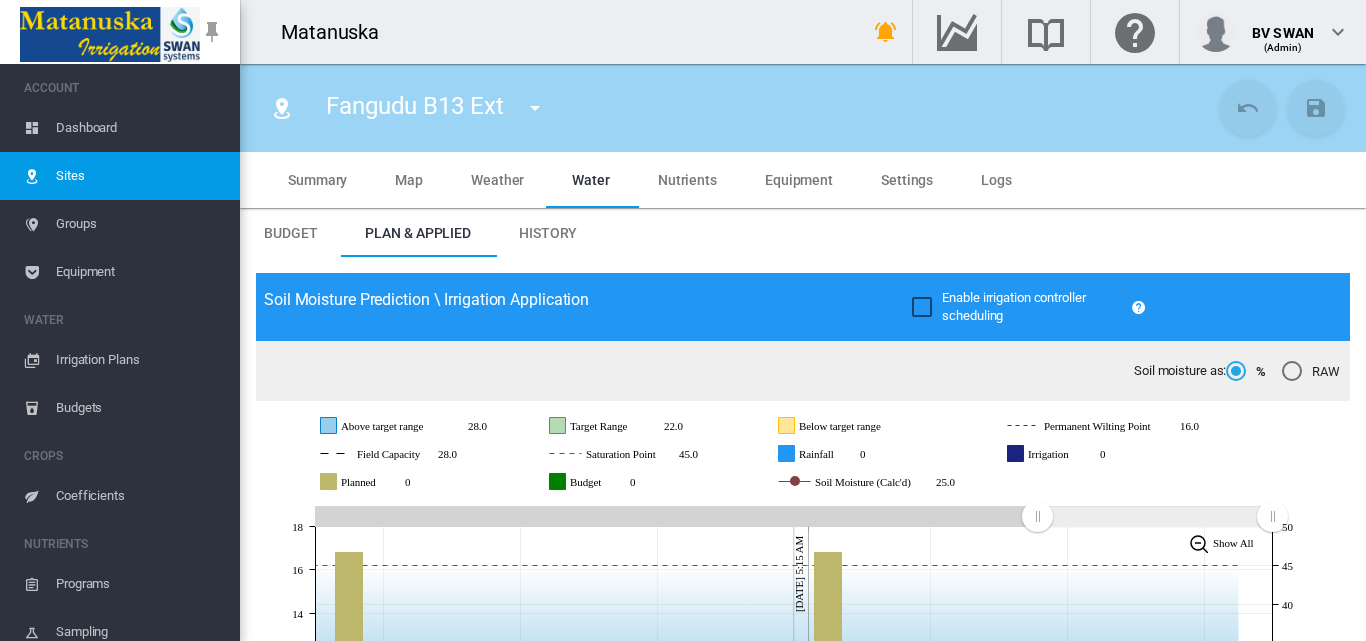 scroll, scrollTop: 500, scrollLeft: 0, axis: vertical 